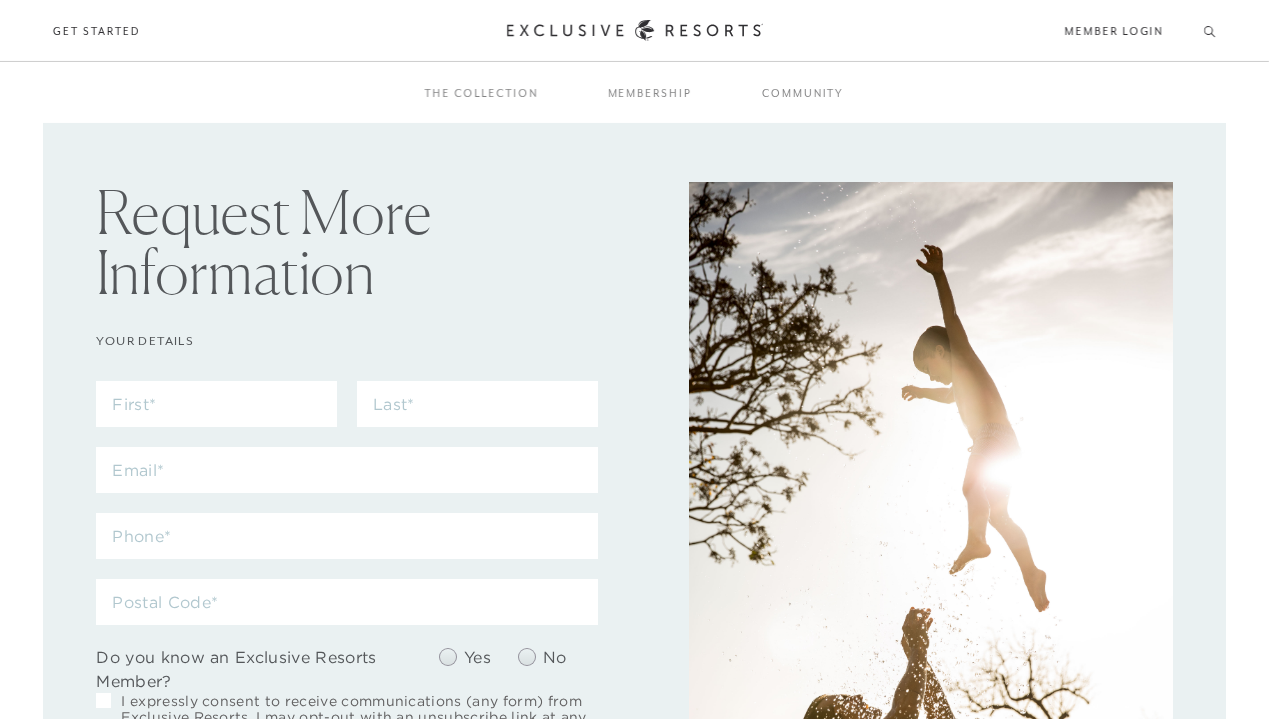 scroll, scrollTop: 0, scrollLeft: 0, axis: both 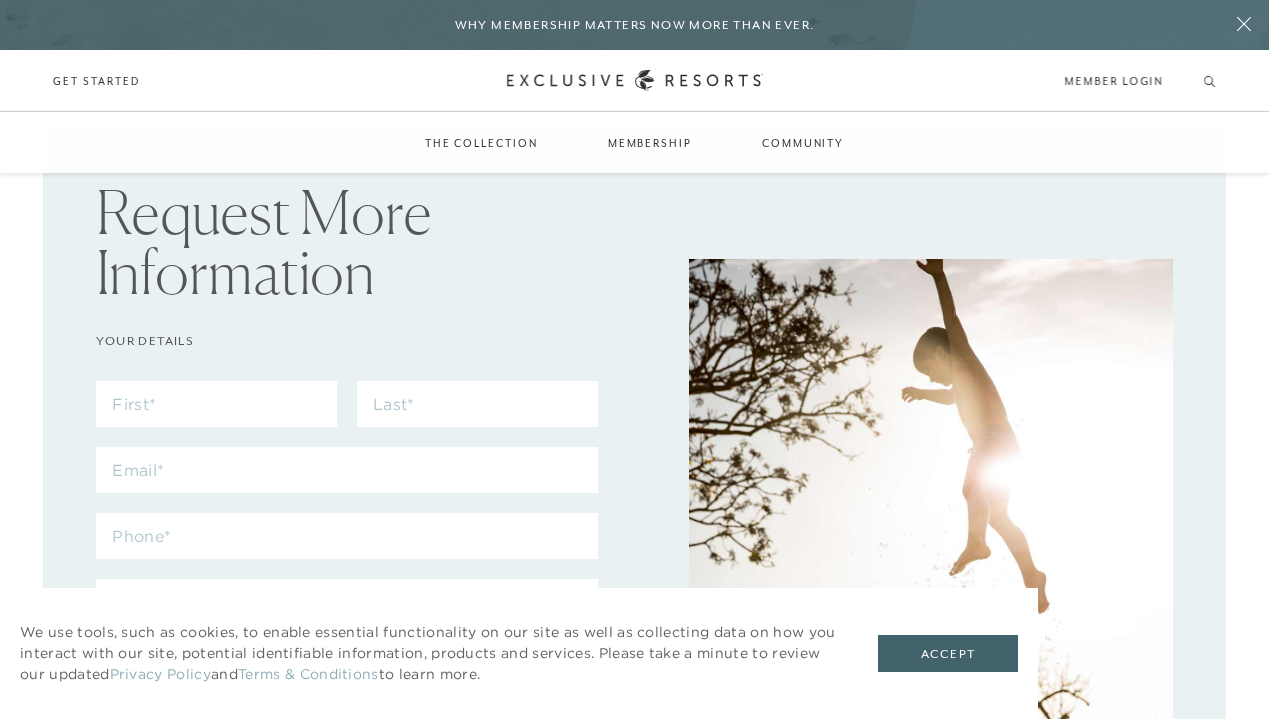 checkbox on "false" 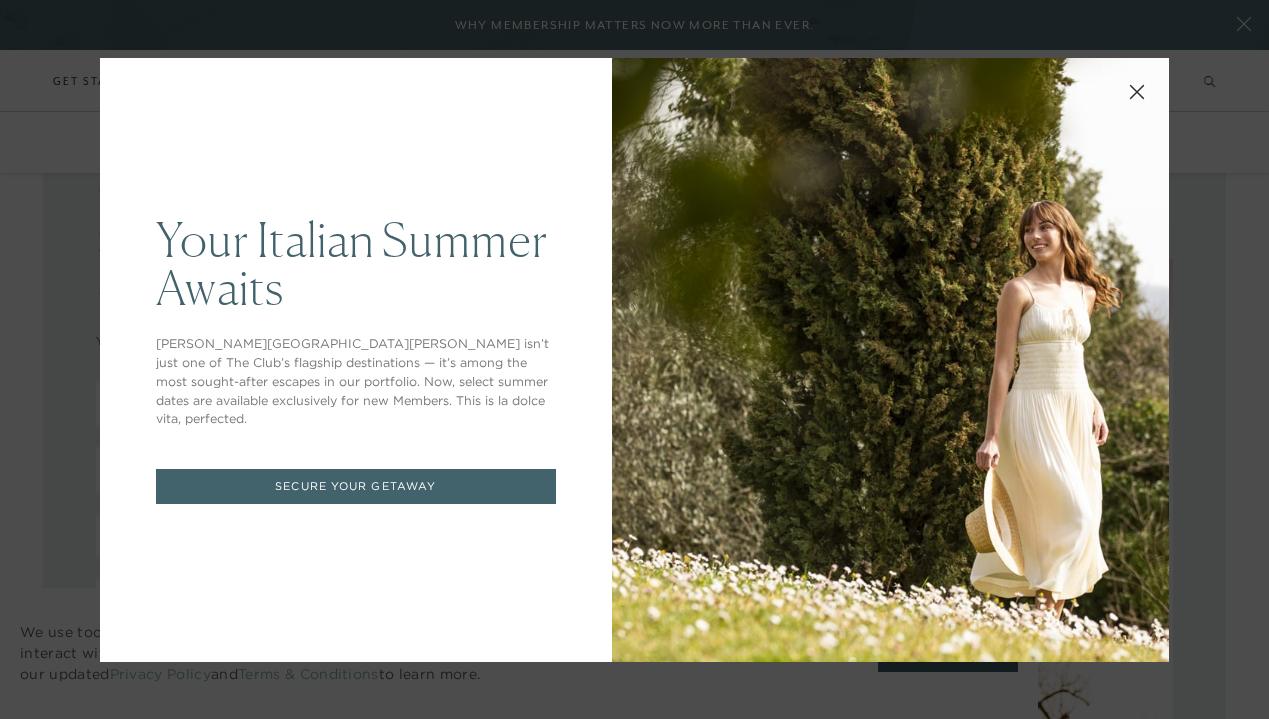 scroll, scrollTop: 0, scrollLeft: 0, axis: both 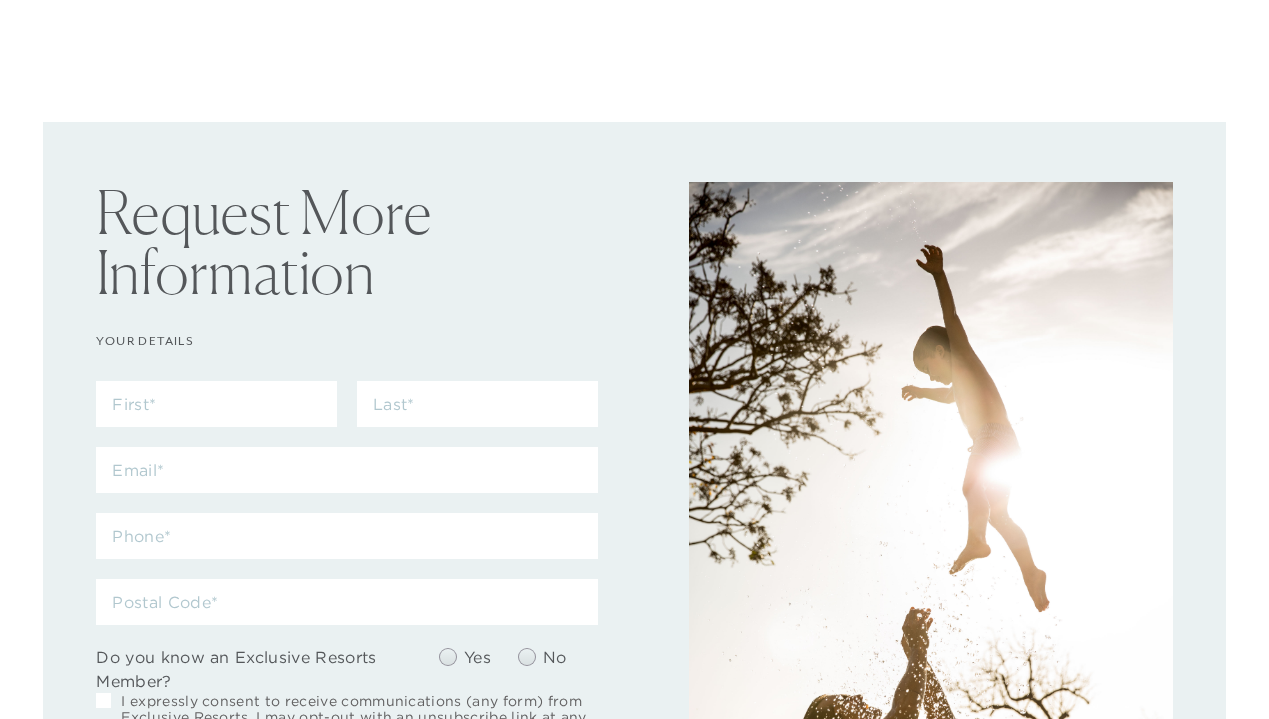 checkbox on "false" 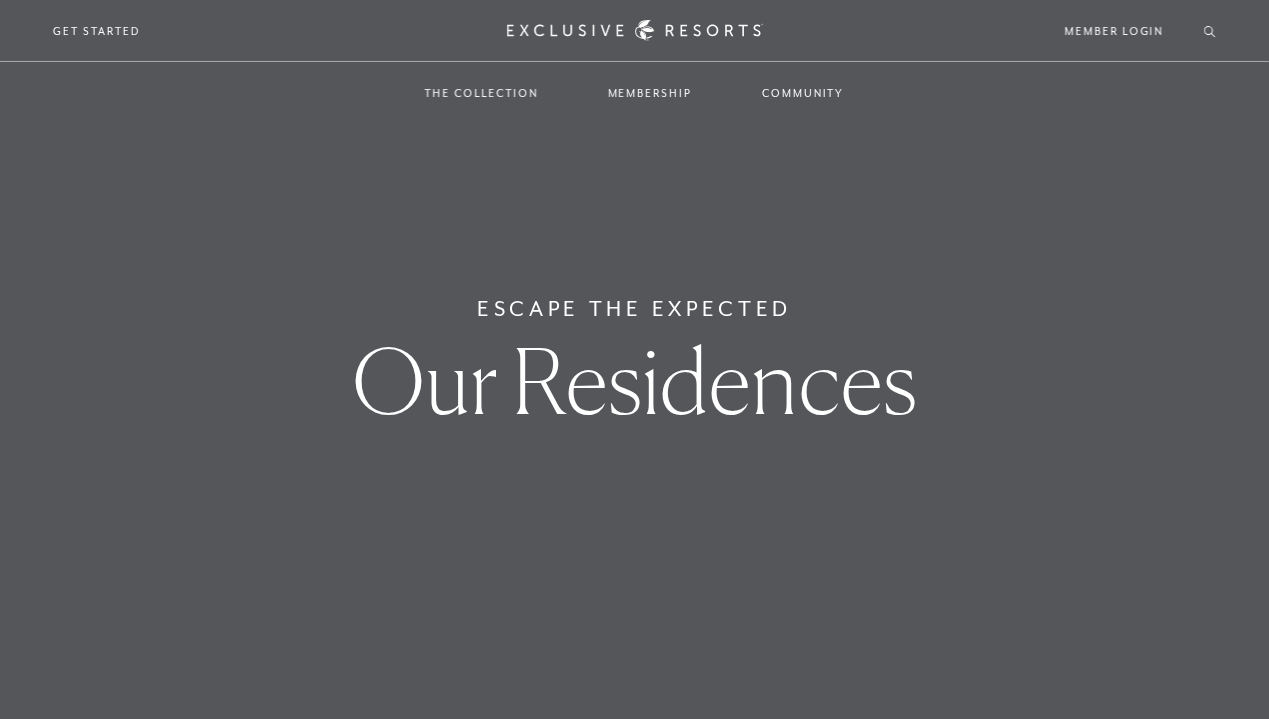 scroll, scrollTop: 0, scrollLeft: 0, axis: both 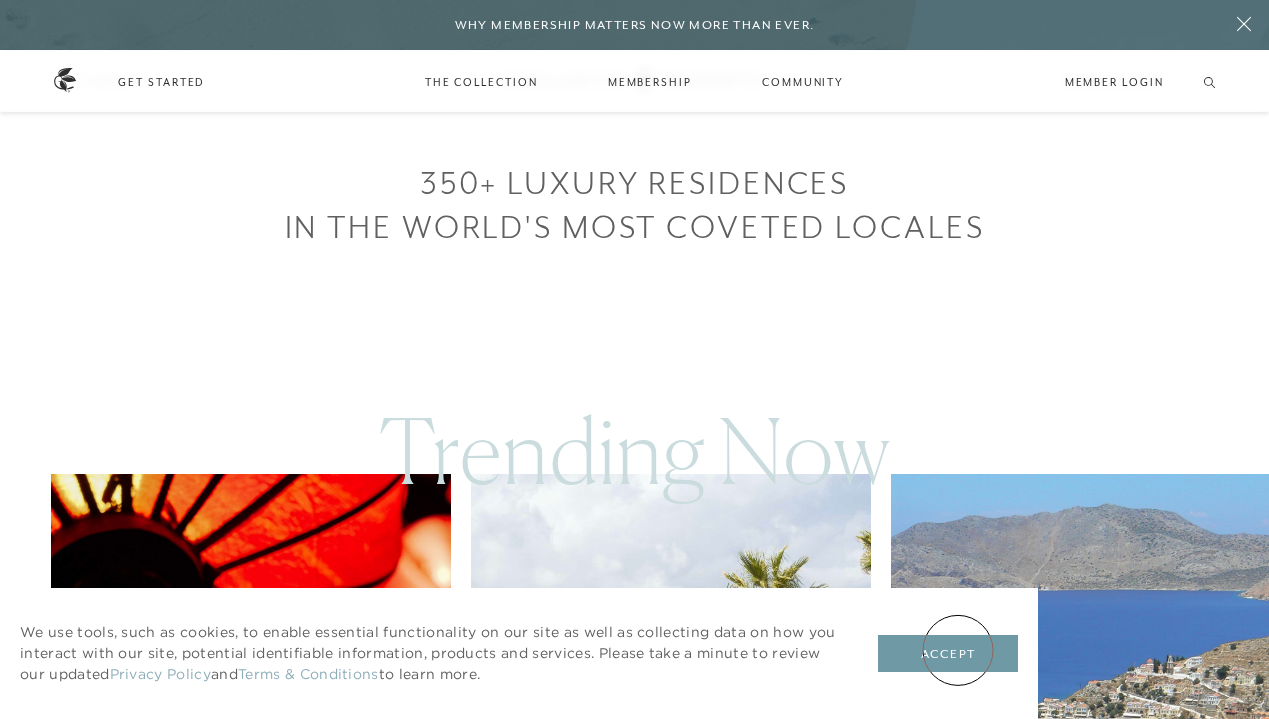 click on "Accept" at bounding box center (948, 654) 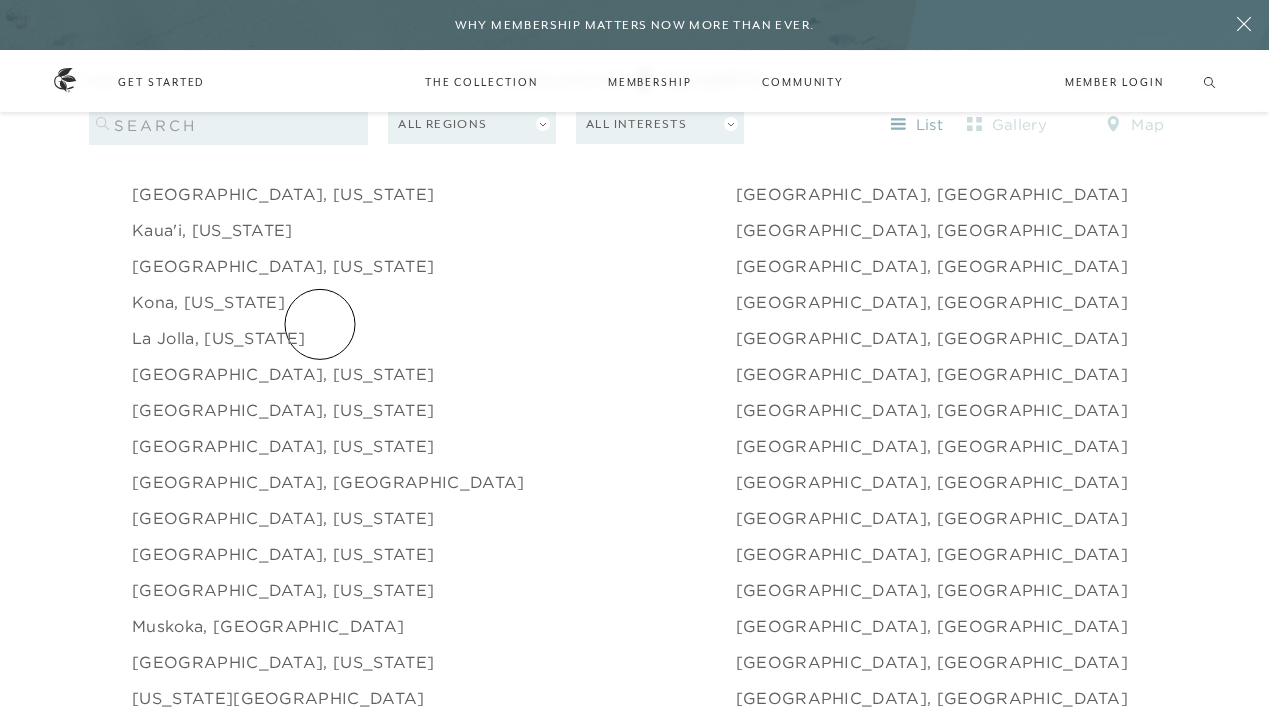 scroll, scrollTop: 2455, scrollLeft: 0, axis: vertical 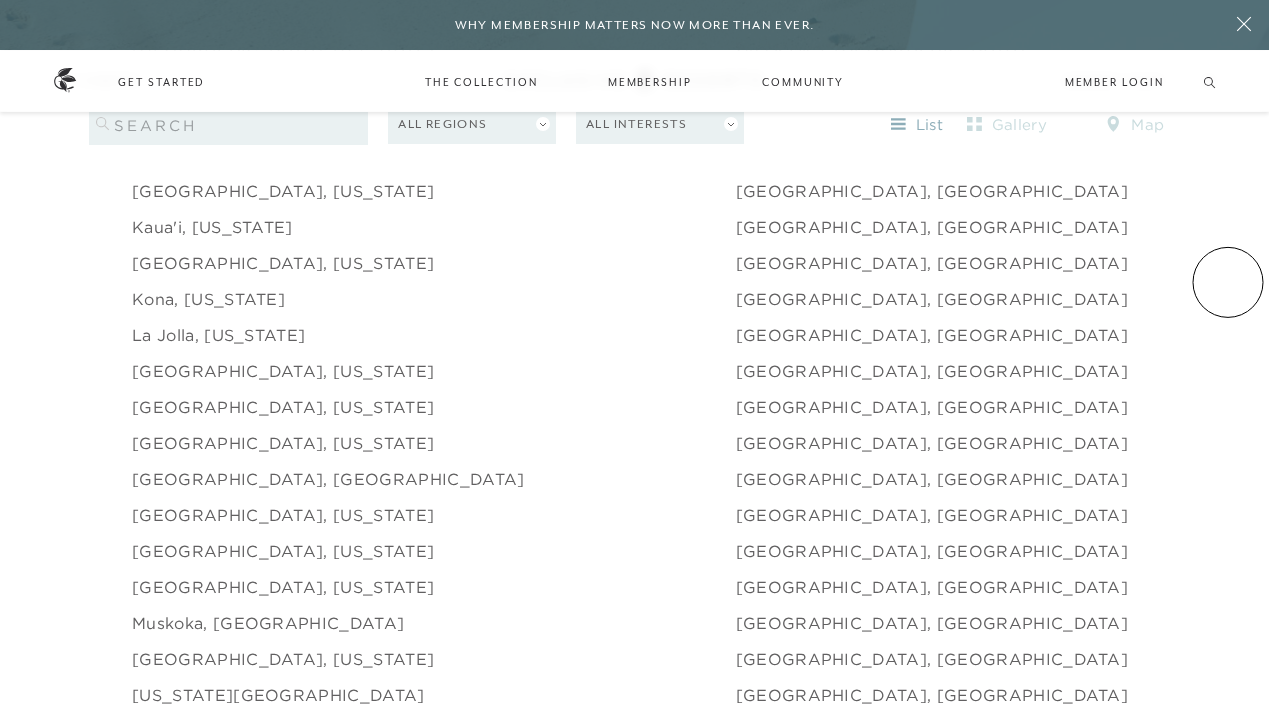 click on "[GEOGRAPHIC_DATA] [GEOGRAPHIC_DATA], [US_STATE] [GEOGRAPHIC_DATA], [US_STATE] [GEOGRAPHIC_DATA], [US_STATE] [GEOGRAPHIC_DATA], [US_STATE] [US_STATE] Wine Country [GEOGRAPHIC_DATA], [US_STATE] [GEOGRAPHIC_DATA], [US_STATE] [GEOGRAPHIC_DATA], [US_STATE] [GEOGRAPHIC_DATA], [US_STATE] [GEOGRAPHIC_DATA], [US_STATE] [GEOGRAPHIC_DATA], [US_STATE] [GEOGRAPHIC_DATA], [US_STATE] [GEOGRAPHIC_DATA], [US_STATE] [GEOGRAPHIC_DATA], [US_STATE] [GEOGRAPHIC_DATA], [US_STATE] [GEOGRAPHIC_DATA], [US_STATE] [GEOGRAPHIC_DATA], [US_STATE] [GEOGRAPHIC_DATA], [US_STATE] [GEOGRAPHIC_DATA], [US_STATE] [GEOGRAPHIC_DATA], [US_STATE] [GEOGRAPHIC_DATA], [GEOGRAPHIC_DATA] [GEOGRAPHIC_DATA], [US_STATE] [GEOGRAPHIC_DATA], [US_STATE] [GEOGRAPHIC_DATA], [US_STATE] [GEOGRAPHIC_DATA], [GEOGRAPHIC_DATA] [GEOGRAPHIC_DATA], [US_STATE] [US_STATE][GEOGRAPHIC_DATA] [GEOGRAPHIC_DATA], [US_STATE] [GEOGRAPHIC_DATA], [GEOGRAPHIC_DATA] [GEOGRAPHIC_DATA], [GEOGRAPHIC_DATA] [GEOGRAPHIC_DATA], [US_STATE] [DATE][GEOGRAPHIC_DATA][PERSON_NAME], [GEOGRAPHIC_DATA] [GEOGRAPHIC_DATA], [US_STATE] [GEOGRAPHIC_DATA], [US_STATE][GEOGRAPHIC_DATA], [US_STATE] [GEOGRAPHIC_DATA], [US_STATE] [GEOGRAPHIC_DATA], [US_STATE] [GEOGRAPHIC_DATA], [US_STATE] [GEOGRAPHIC_DATA], [US_STATE] [GEOGRAPHIC_DATA], [US_STATE] [GEOGRAPHIC_DATA], [US_STATE] [GEOGRAPHIC_DATA], [GEOGRAPHIC_DATA] [US_STATE], D.C. [GEOGRAPHIC_DATA] [GEOGRAPHIC_DATA], [GEOGRAPHIC_DATA] [GEOGRAPHIC_DATA], [GEOGRAPHIC_DATA] [GEOGRAPHIC_DATA], [GEOGRAPHIC_DATA] [GEOGRAPHIC_DATA], [GEOGRAPHIC_DATA] Cote d'Azur, [GEOGRAPHIC_DATA] [GEOGRAPHIC_DATA], [GEOGRAPHIC_DATA] [GEOGRAPHIC_DATA], [GEOGRAPHIC_DATA]" at bounding box center (634, 455) 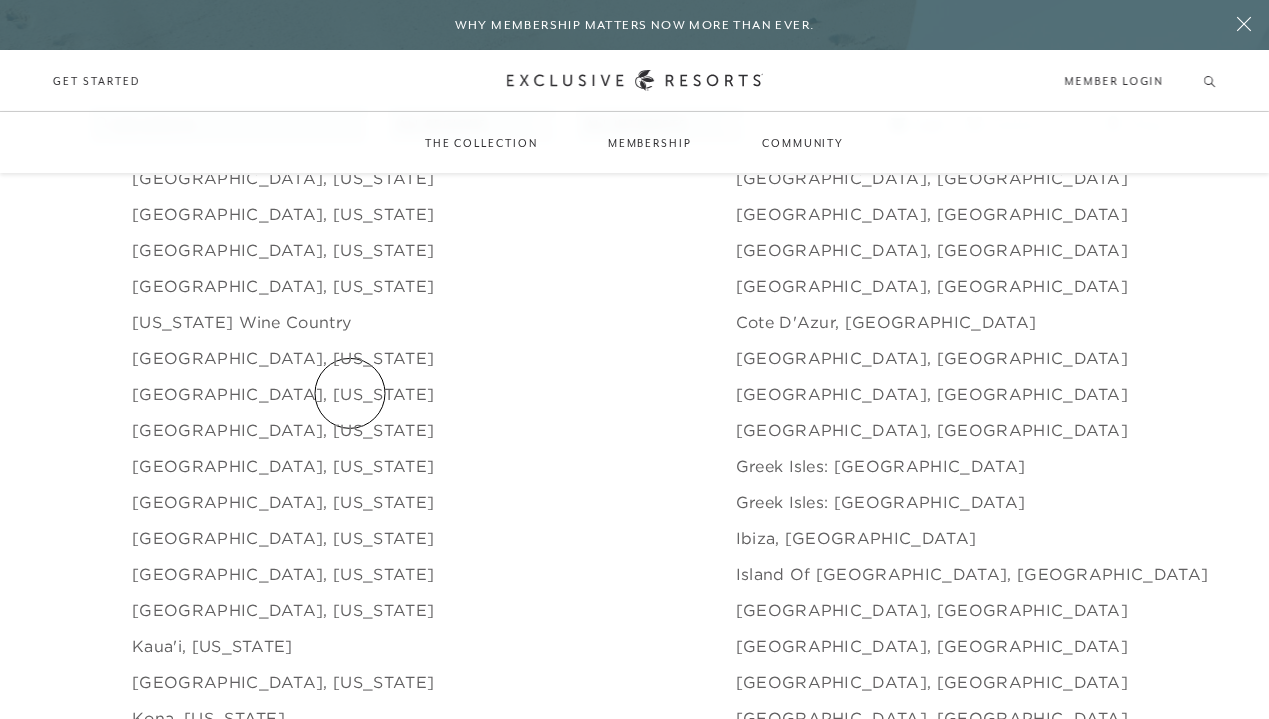 scroll, scrollTop: 2018, scrollLeft: 0, axis: vertical 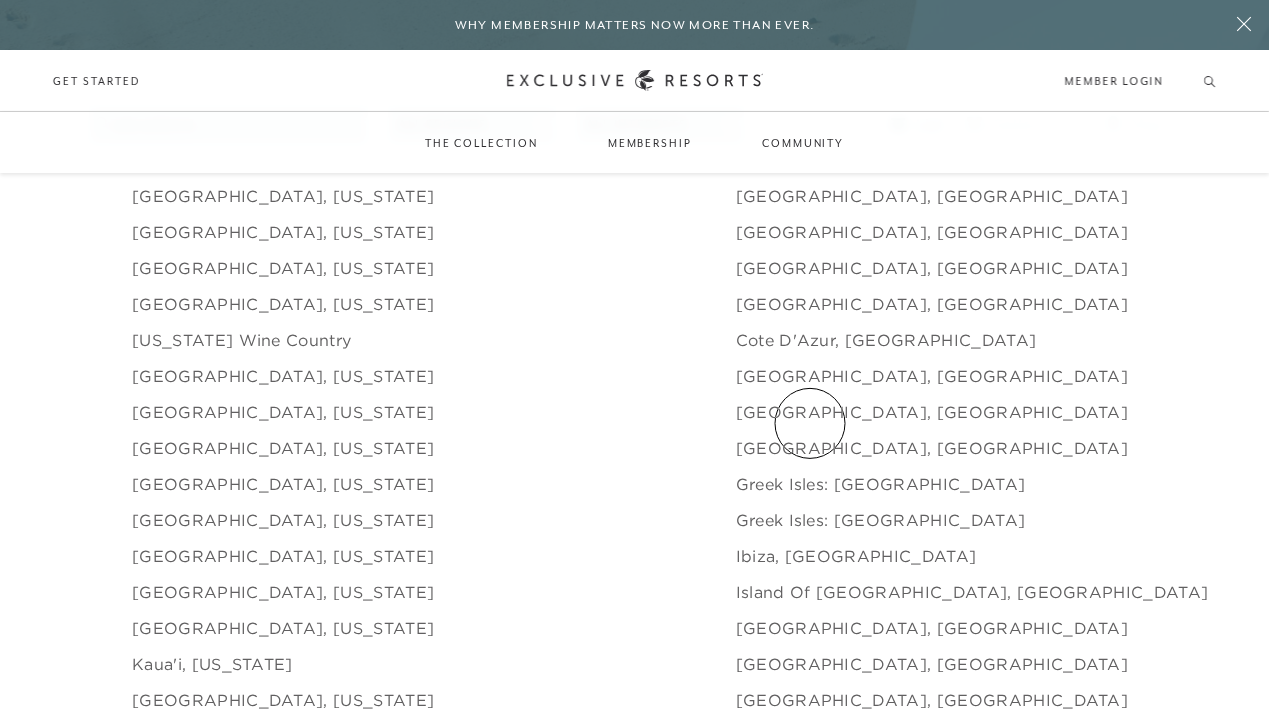 click on "St. Barts, [GEOGRAPHIC_DATA]" at bounding box center [1413, 448] 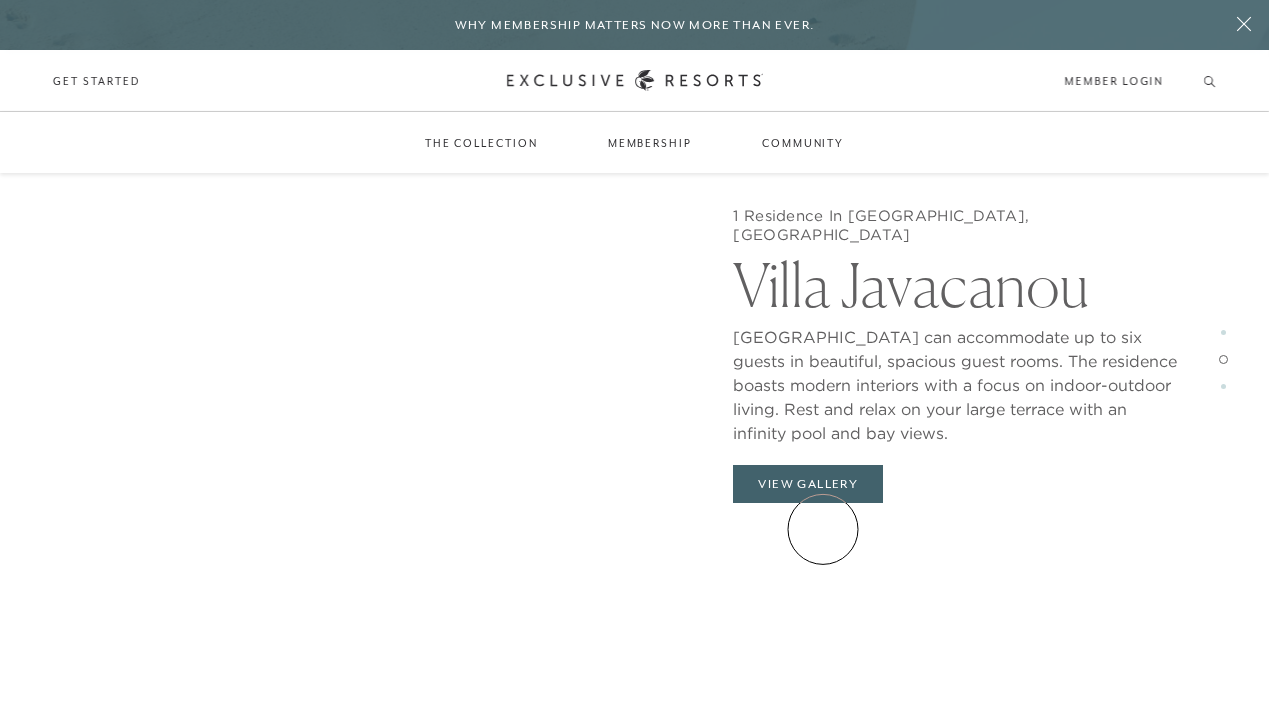 scroll, scrollTop: 2839, scrollLeft: 0, axis: vertical 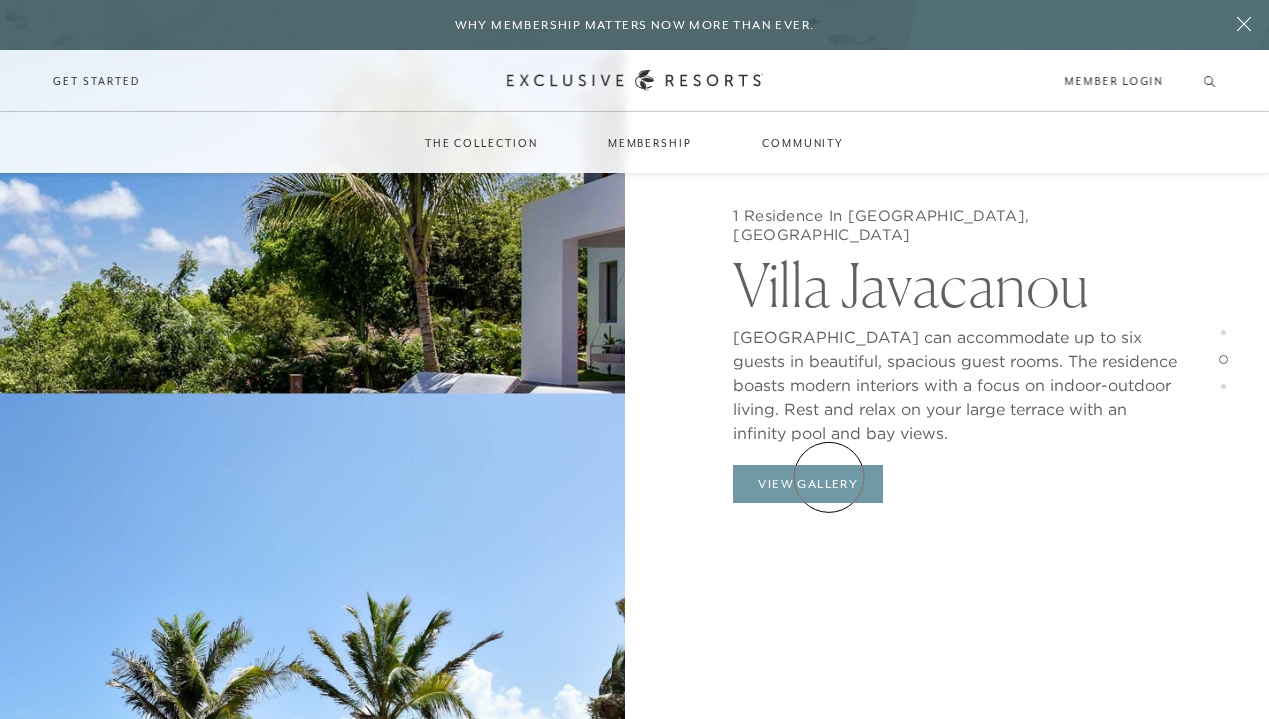 click on "View Gallery" at bounding box center [808, 484] 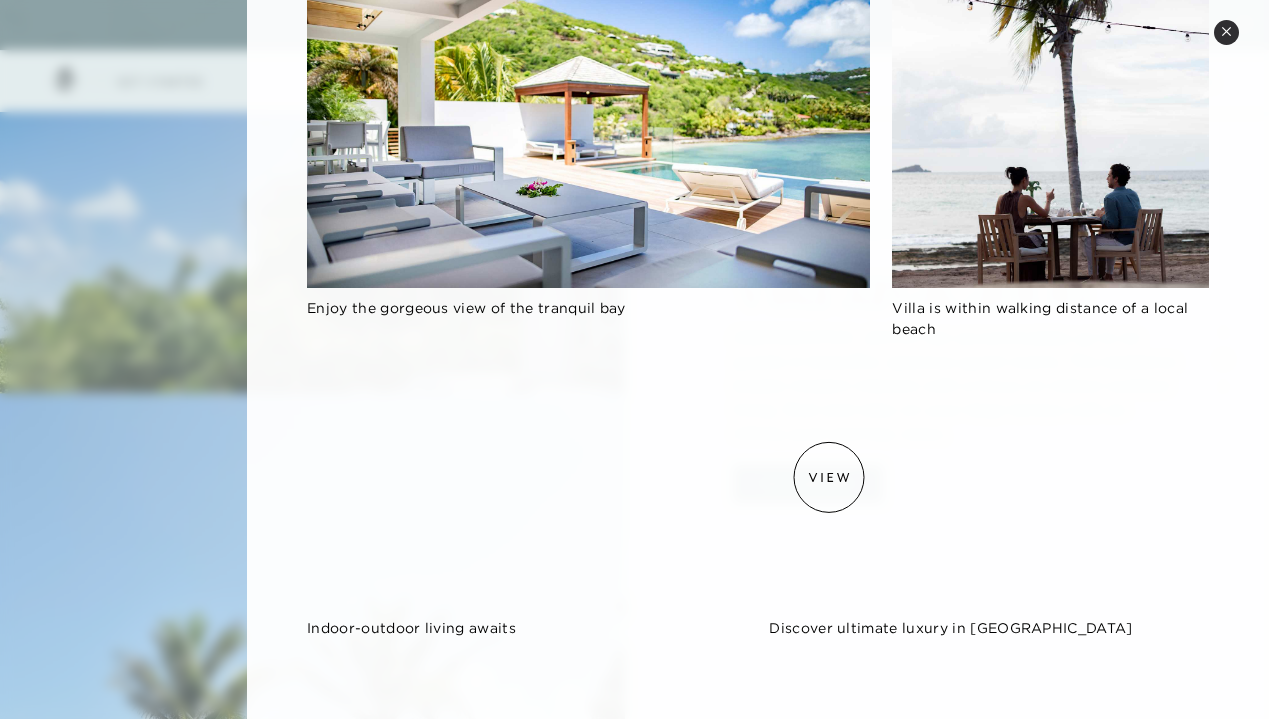 scroll, scrollTop: 1472, scrollLeft: 0, axis: vertical 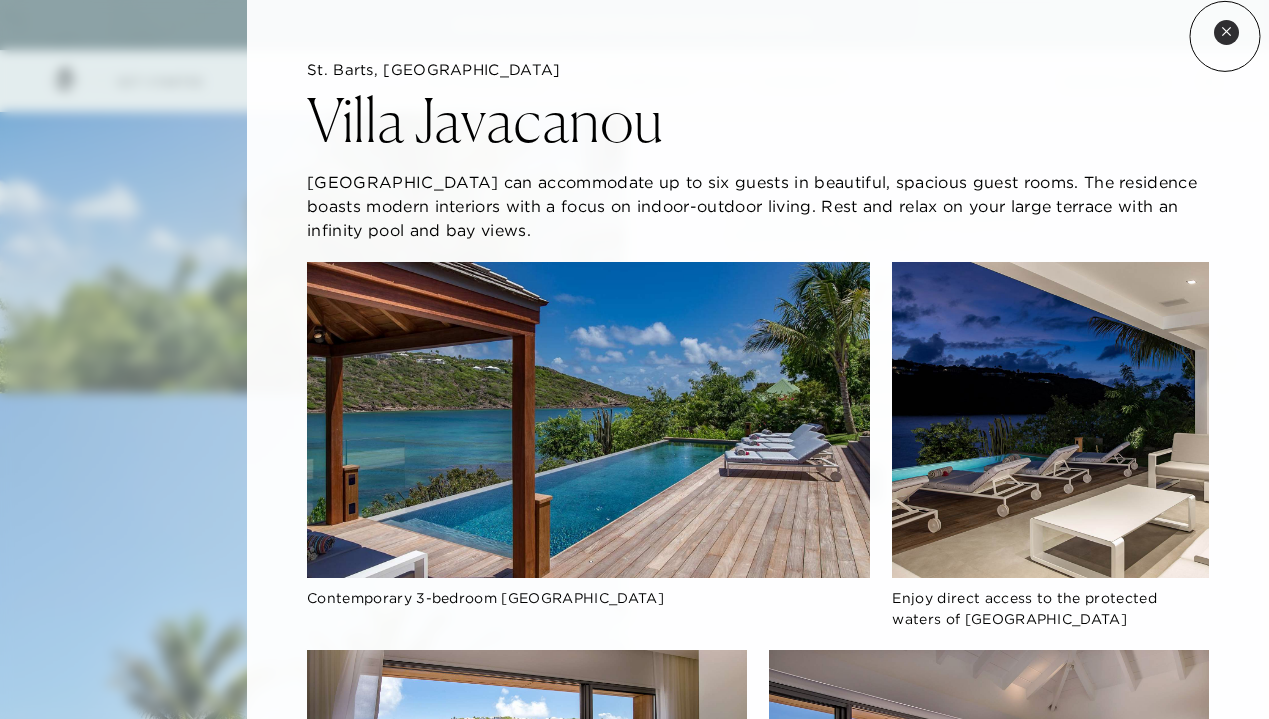 click 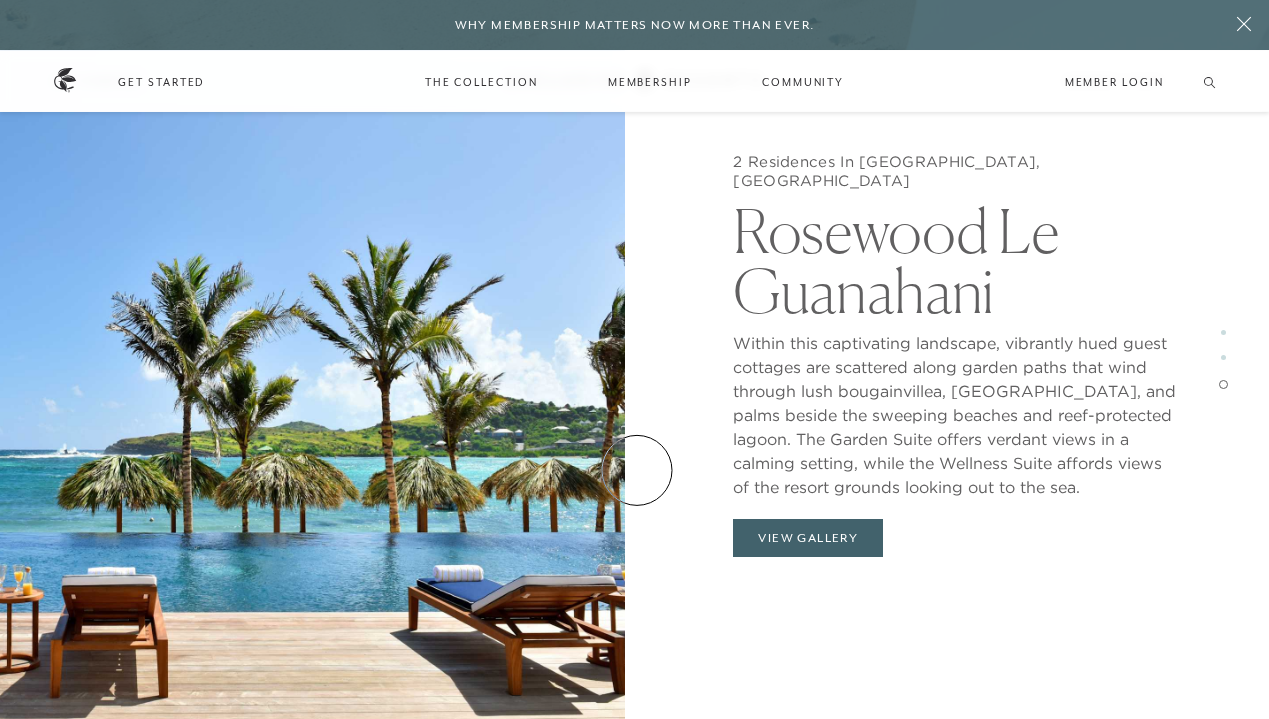 scroll, scrollTop: 3308, scrollLeft: 0, axis: vertical 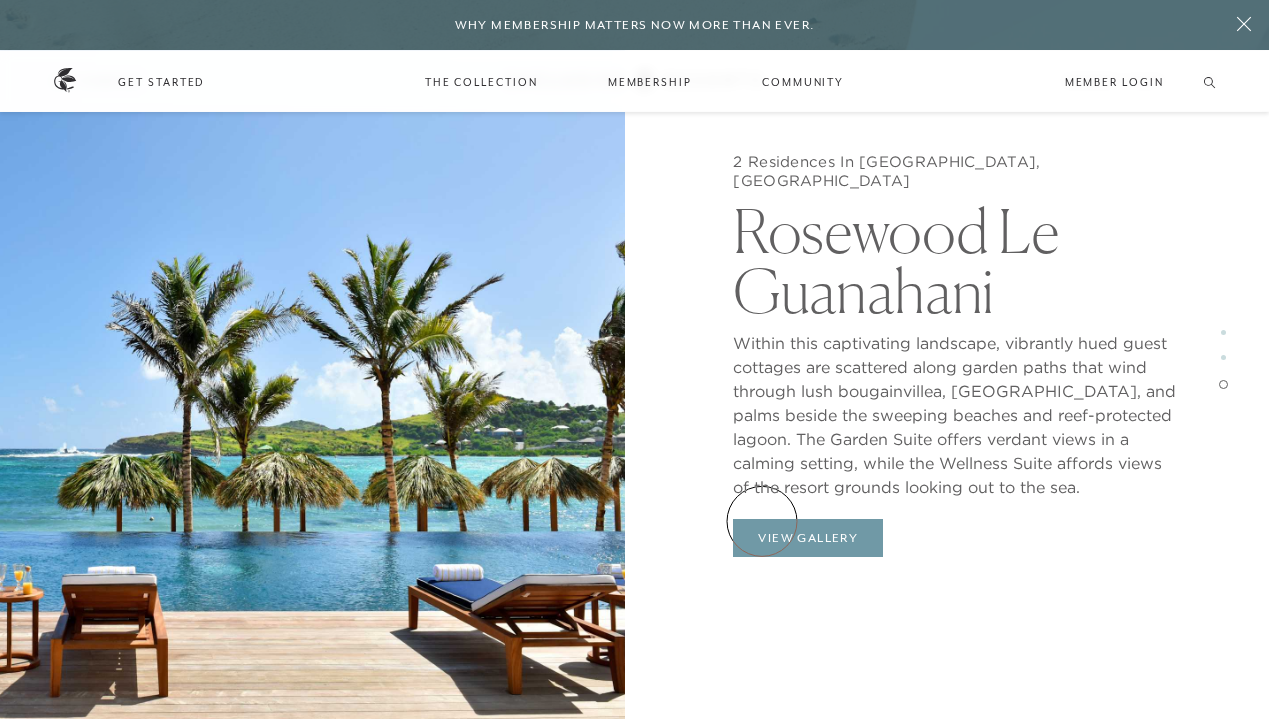 click on "View Gallery" at bounding box center [808, 538] 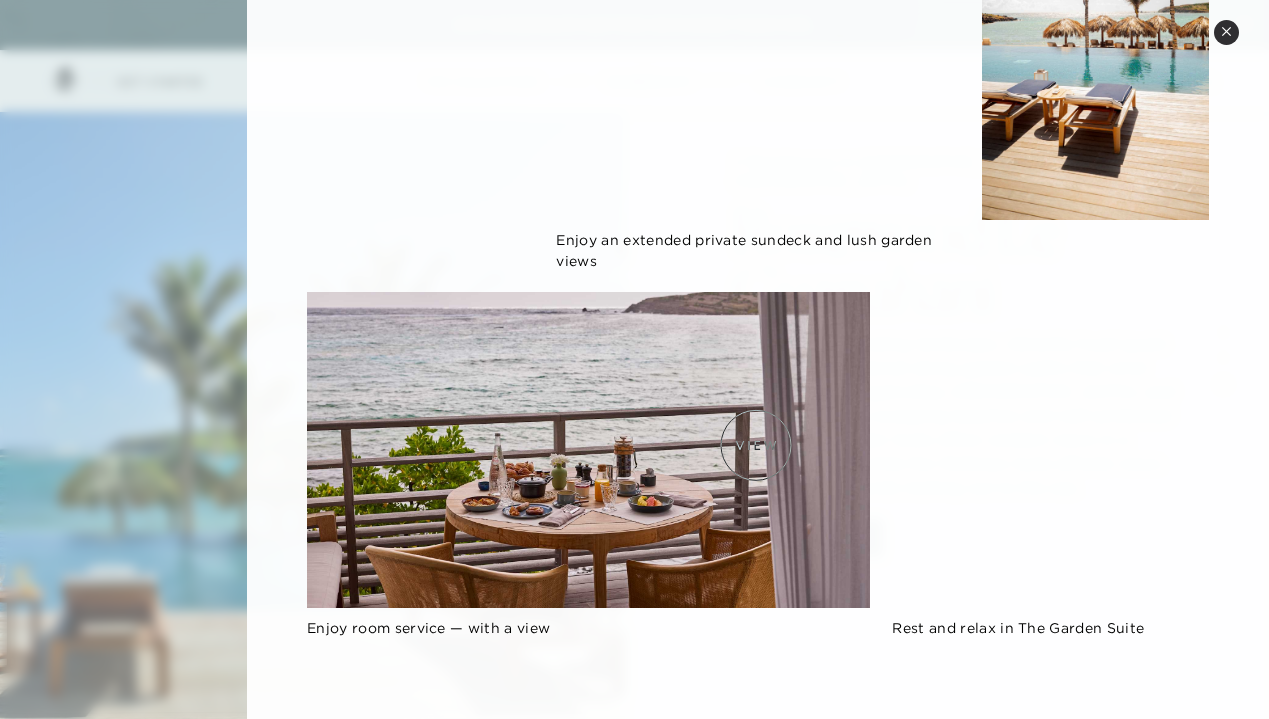 scroll, scrollTop: 1157, scrollLeft: 0, axis: vertical 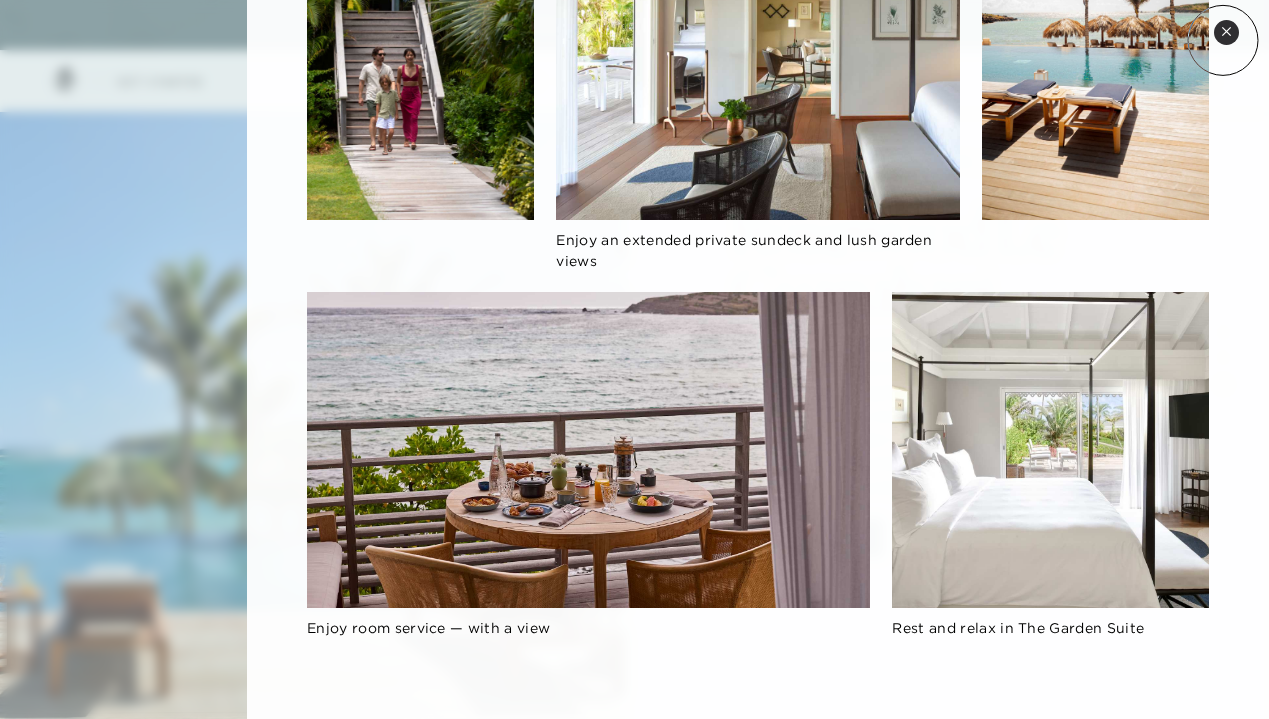 click on "Close quickview" at bounding box center [1226, 32] 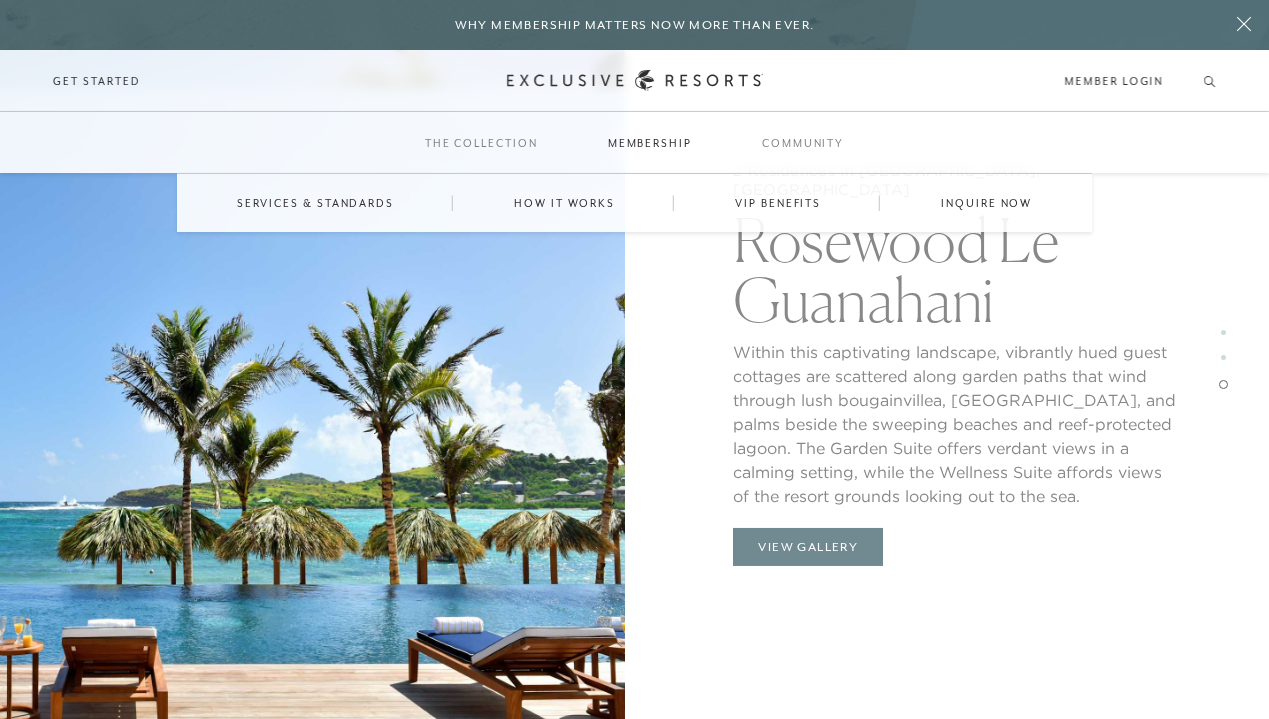 scroll, scrollTop: 2918, scrollLeft: 0, axis: vertical 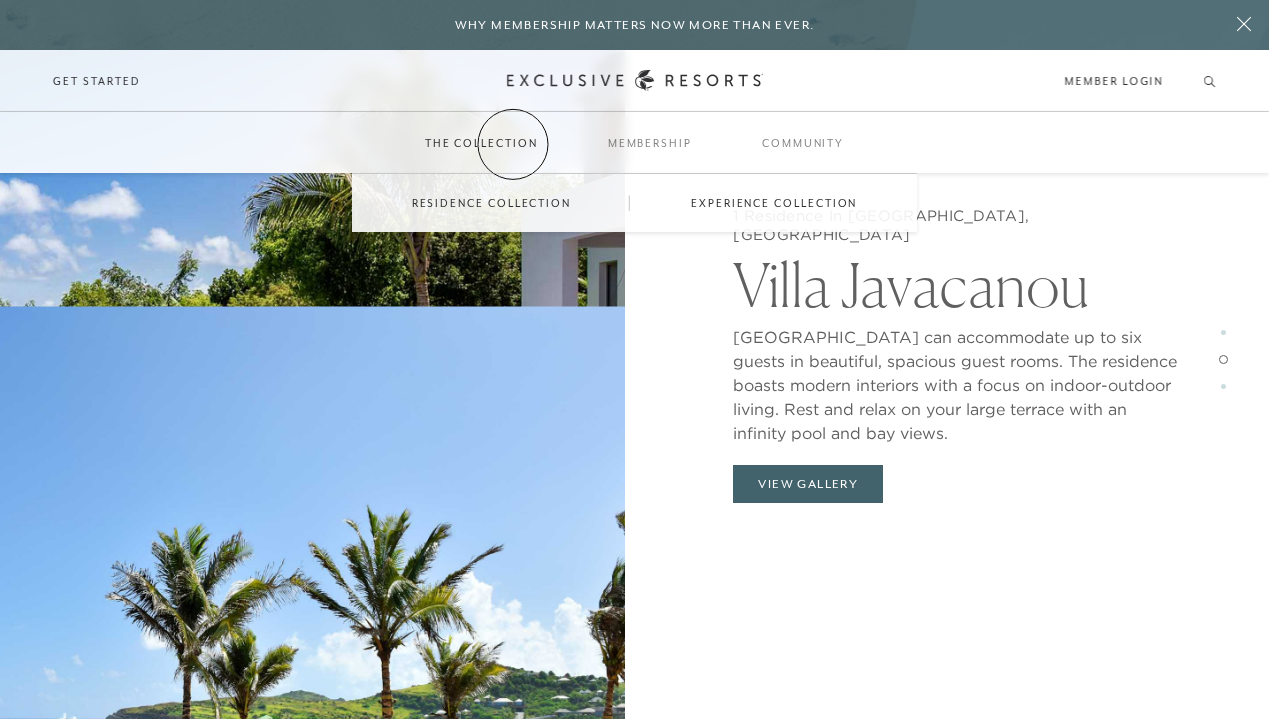 click on "The Collection" at bounding box center (481, 143) 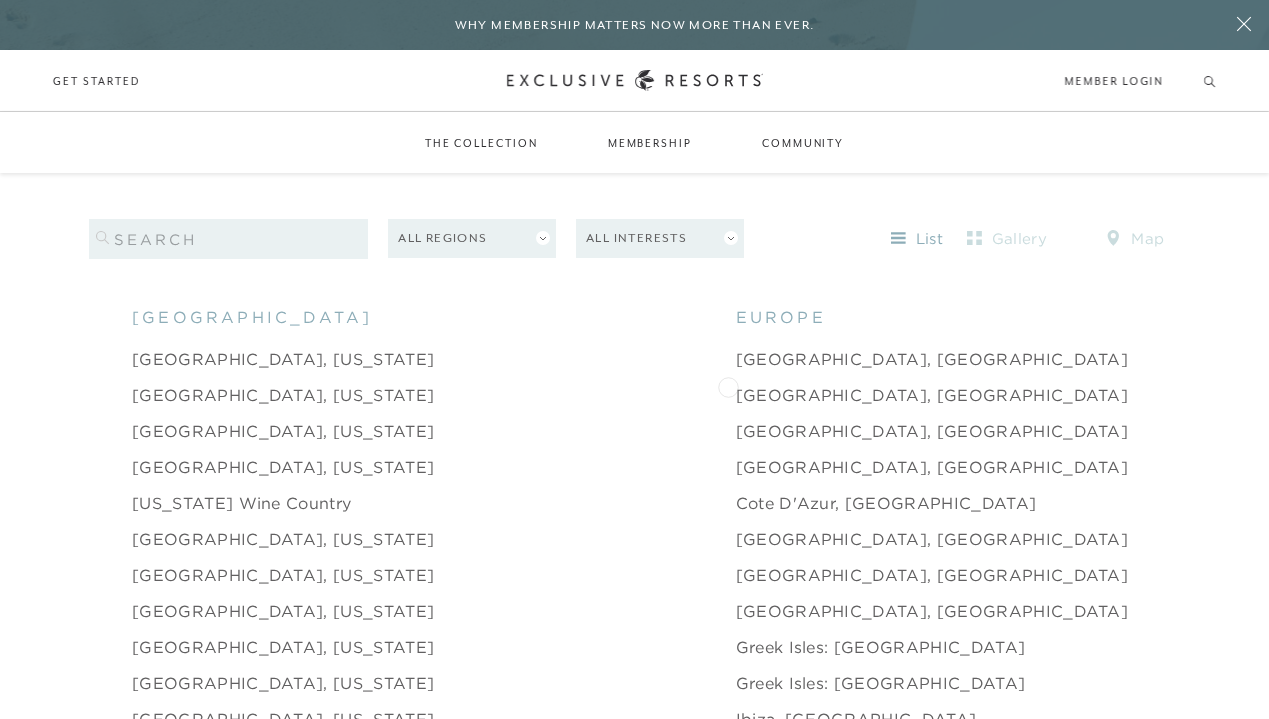 scroll, scrollTop: 1848, scrollLeft: 0, axis: vertical 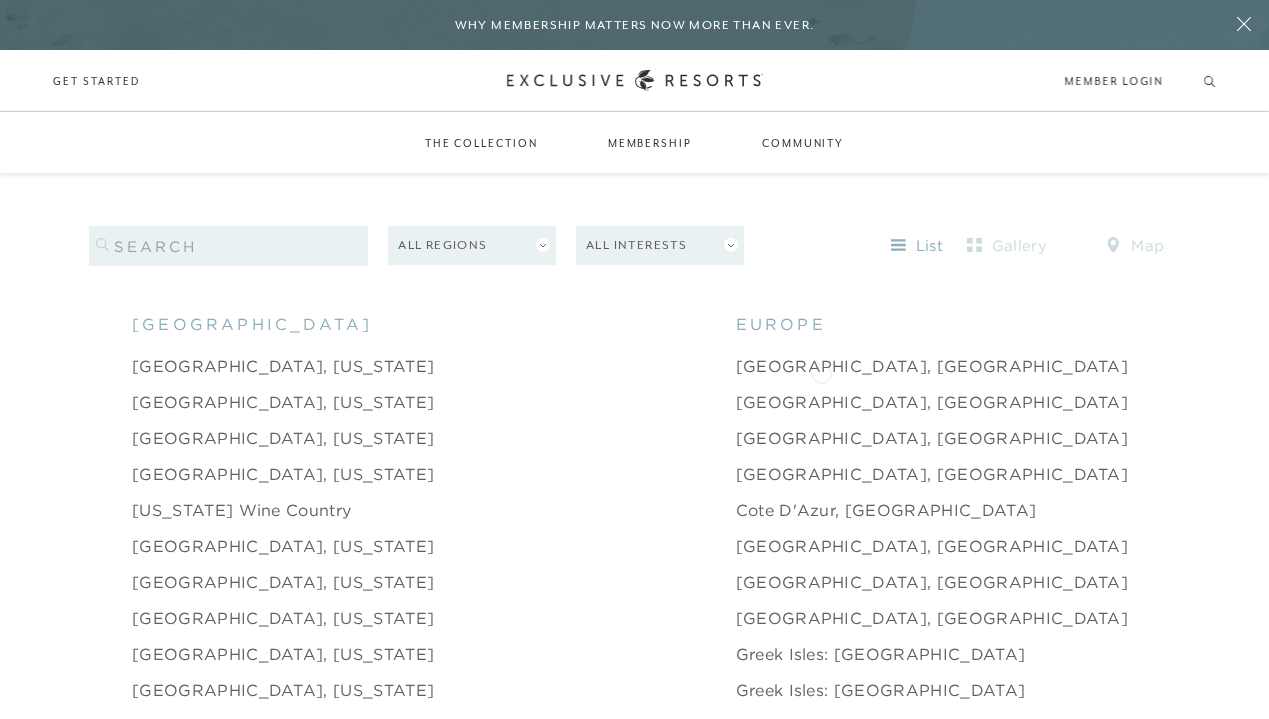 click on "Anguilla, [GEOGRAPHIC_DATA]" at bounding box center (1412, 402) 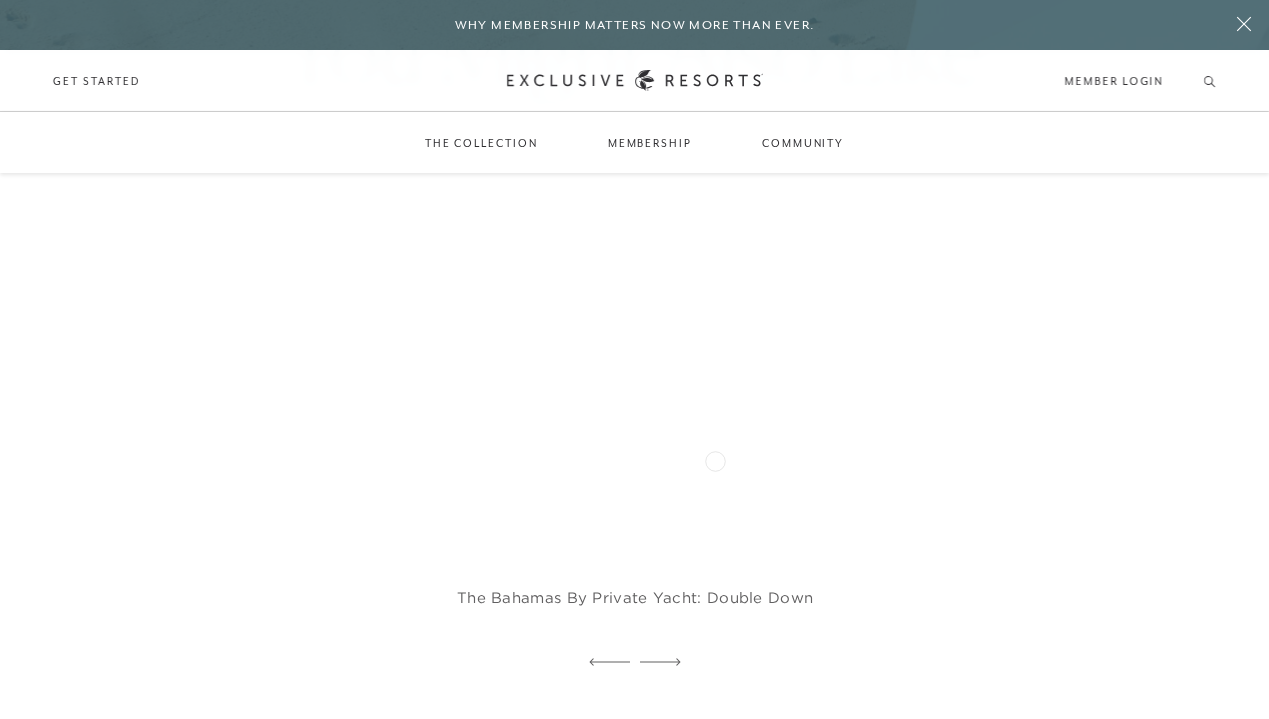scroll, scrollTop: 3557, scrollLeft: 0, axis: vertical 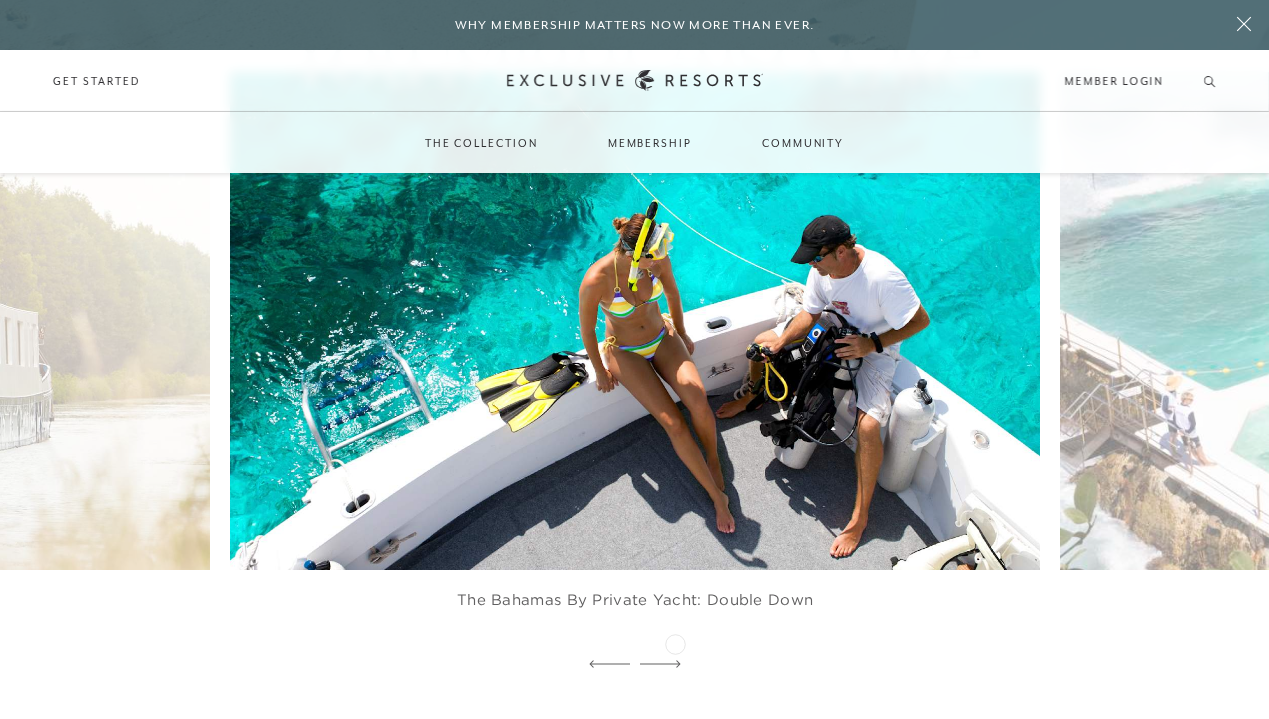 click 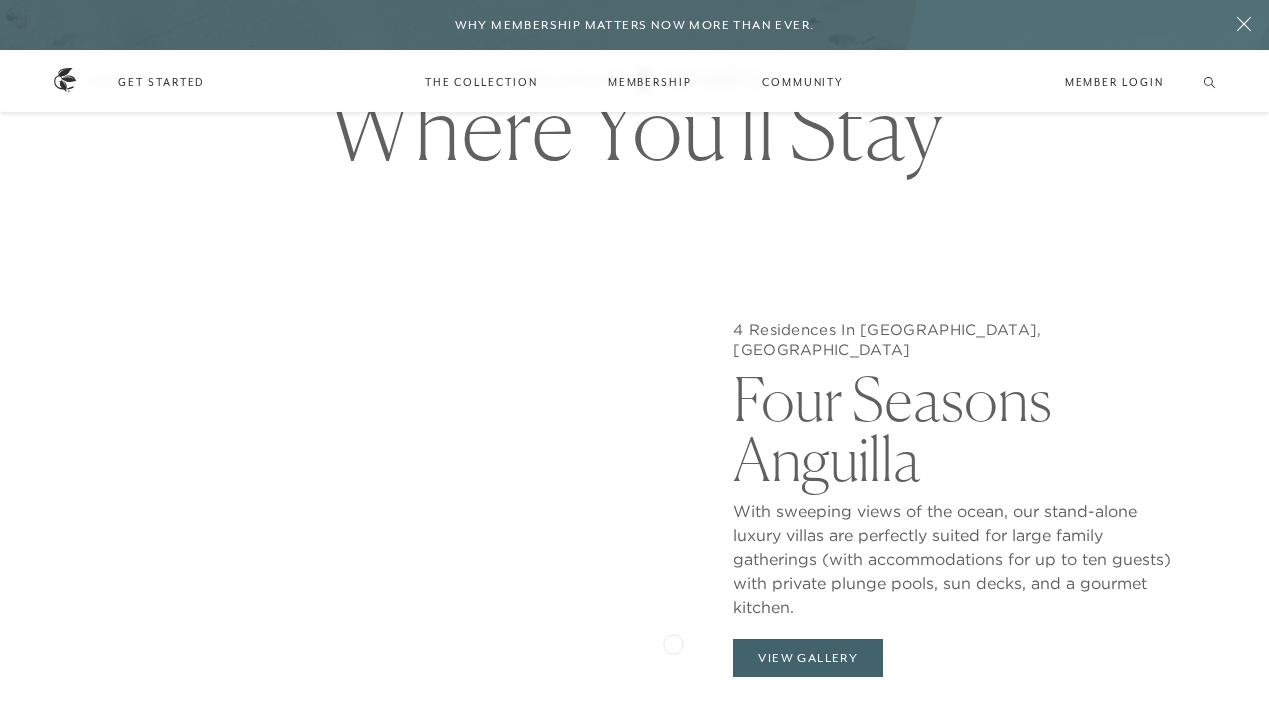 scroll, scrollTop: 1609, scrollLeft: 0, axis: vertical 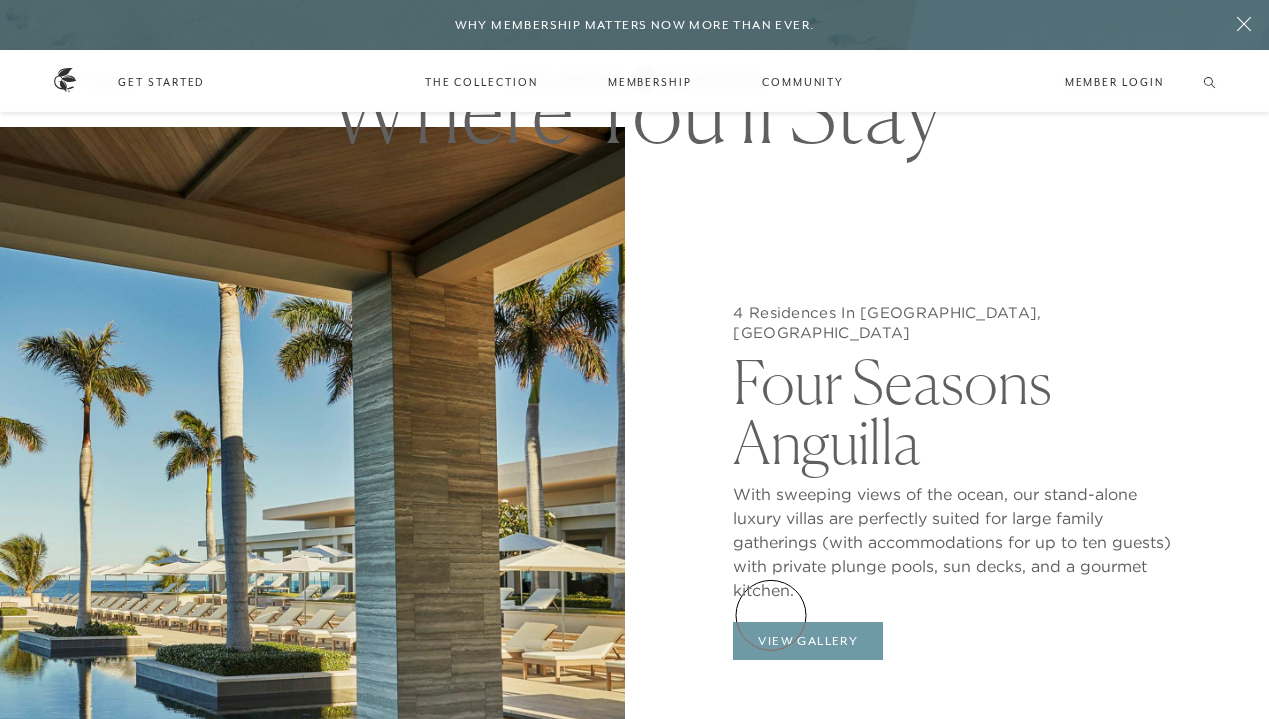 click on "View Gallery" at bounding box center (808, 641) 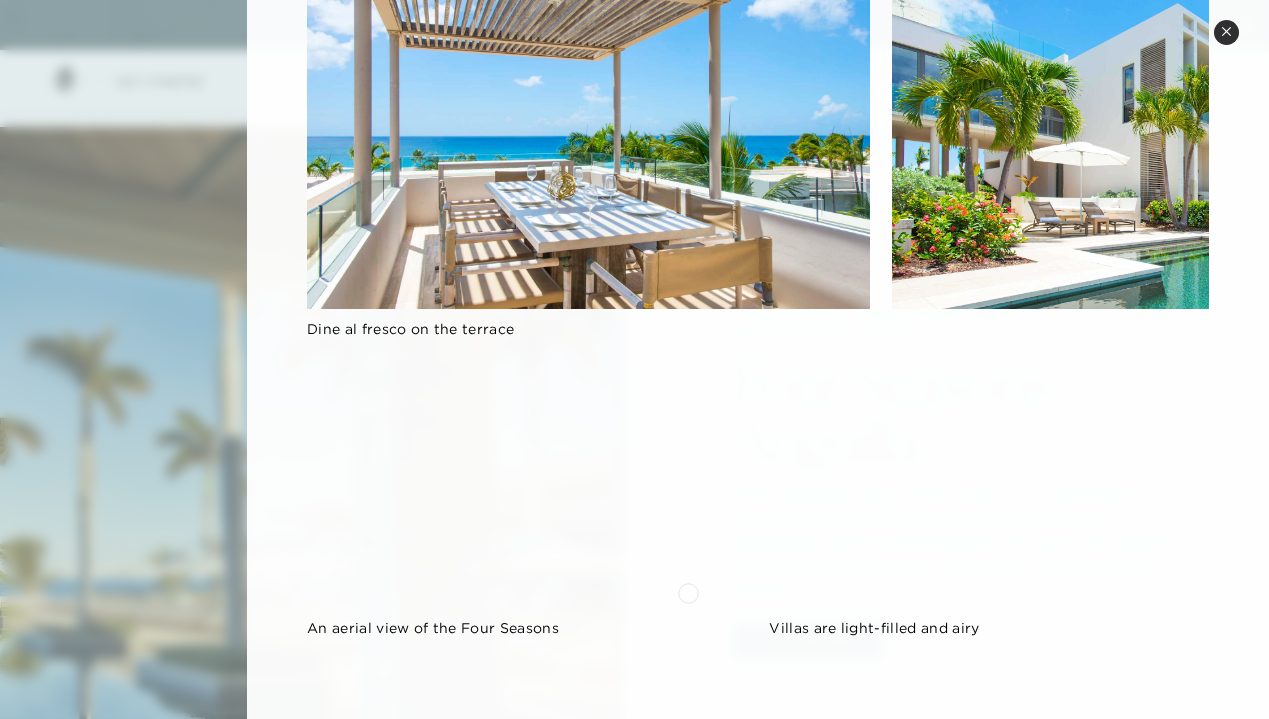 scroll, scrollTop: 1430, scrollLeft: 0, axis: vertical 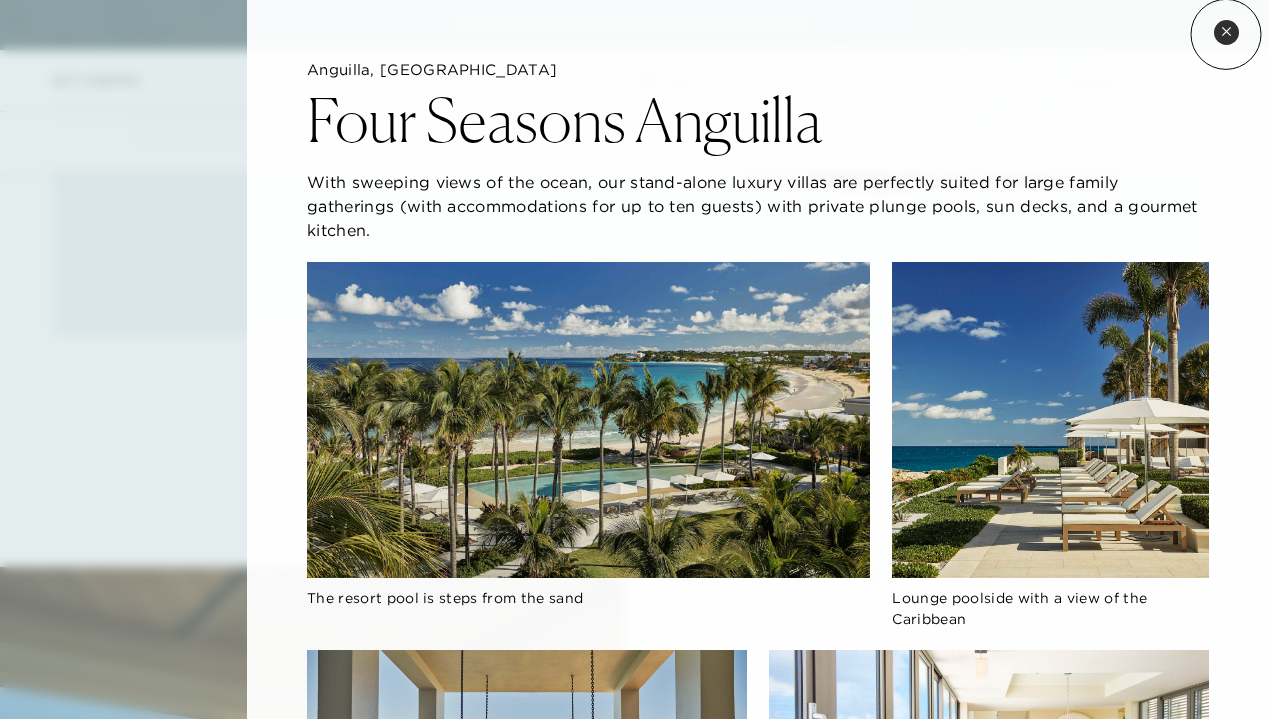 click 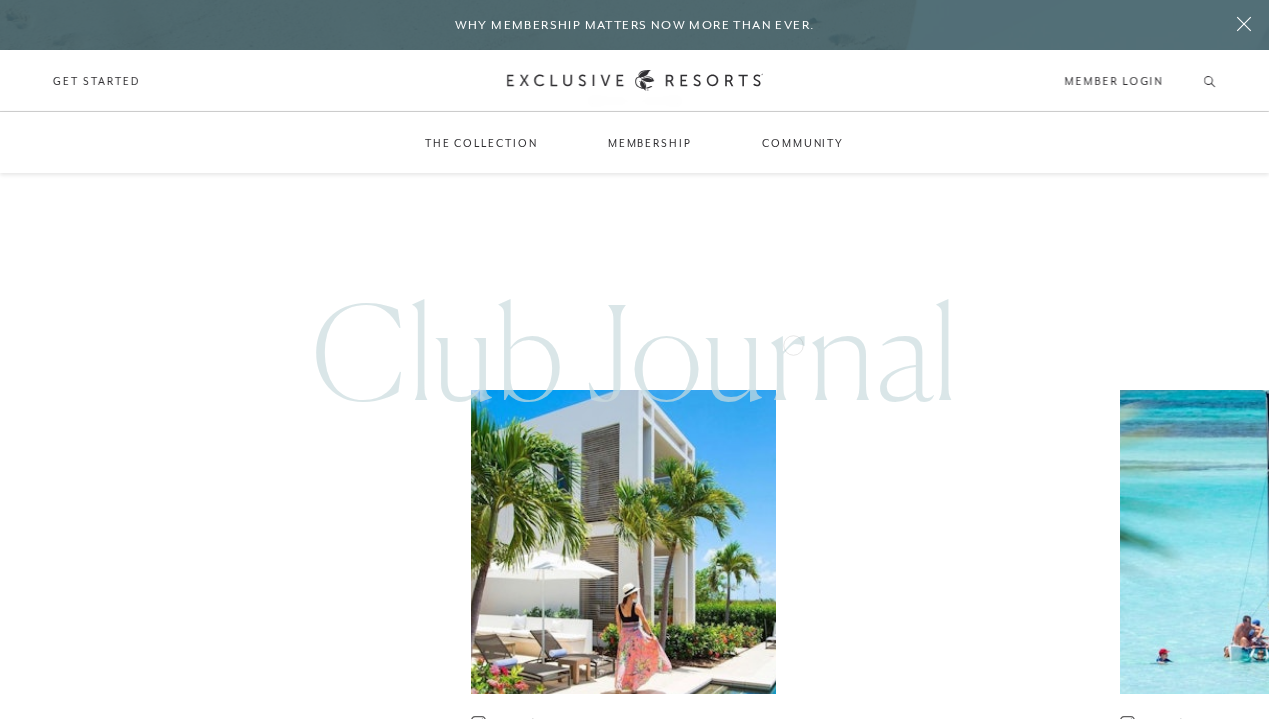 scroll, scrollTop: 4119, scrollLeft: 0, axis: vertical 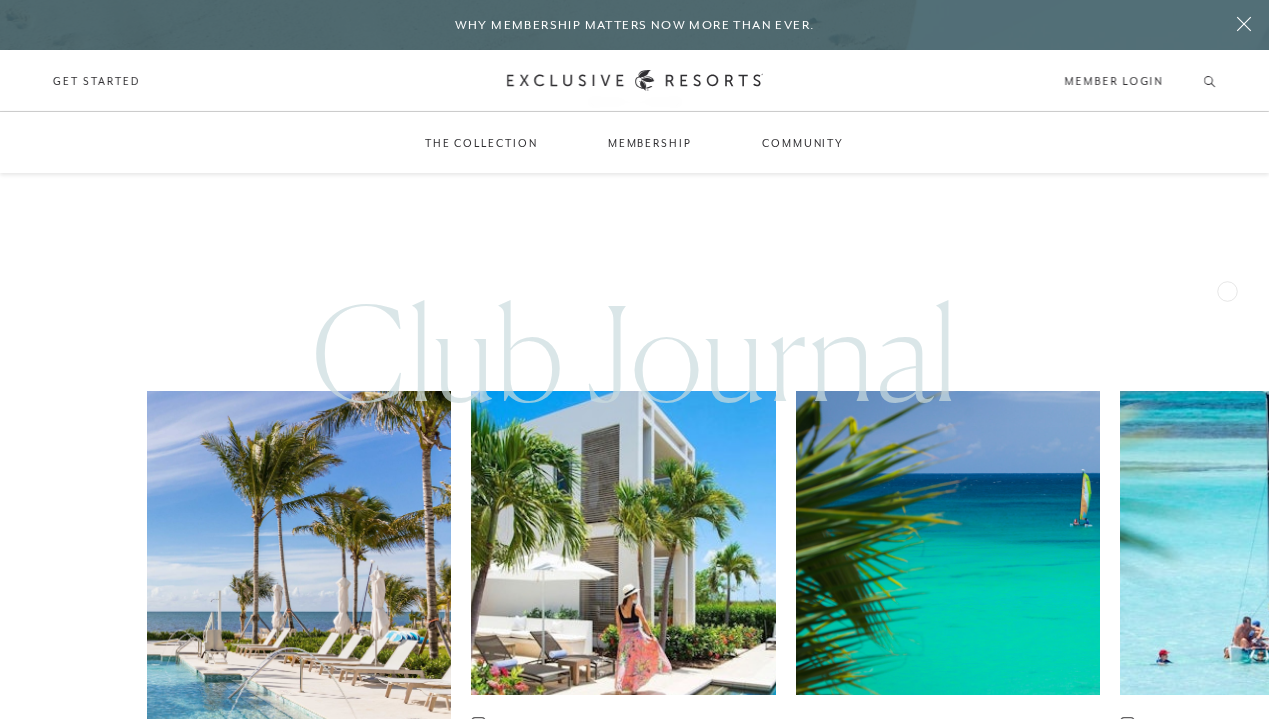 click on "Club Journal" 